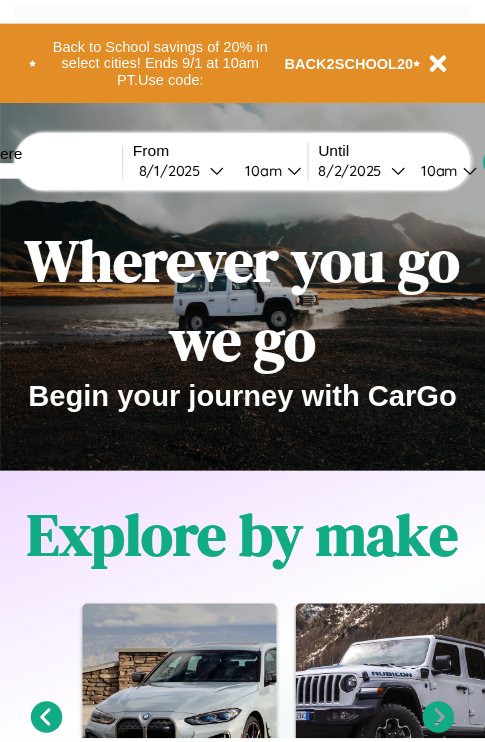 scroll, scrollTop: 0, scrollLeft: 0, axis: both 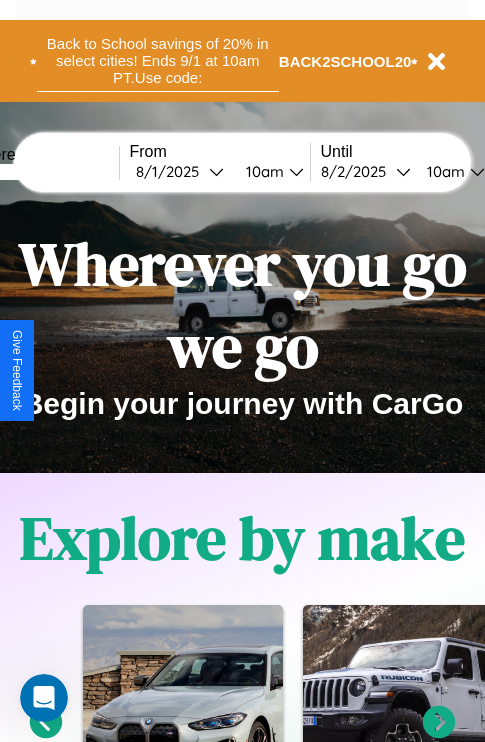 click on "Back to School savings of 20% in select cities! Ends 9/1 at 10am PT.  Use code:" at bounding box center (158, 61) 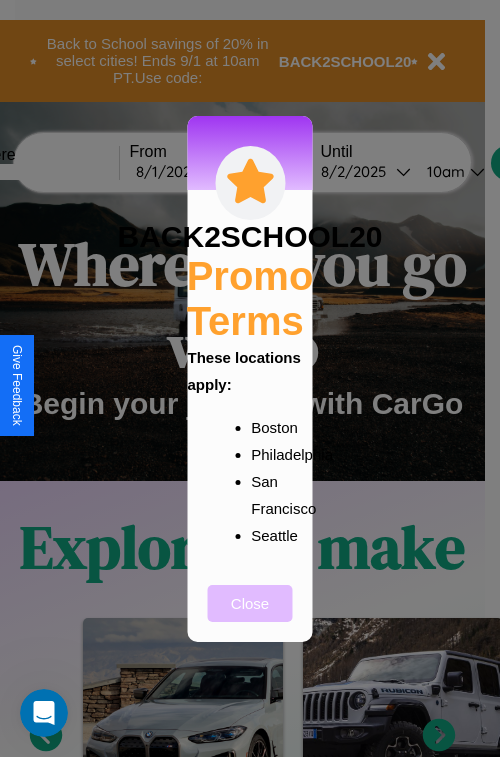 click on "Close" at bounding box center [250, 603] 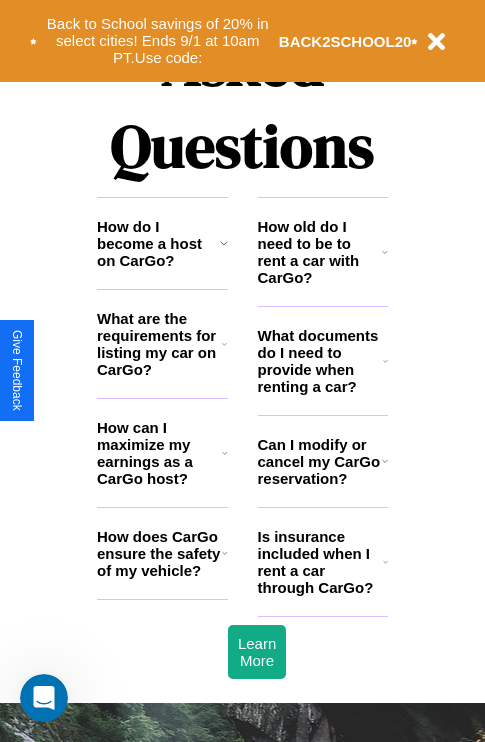 scroll, scrollTop: 2423, scrollLeft: 0, axis: vertical 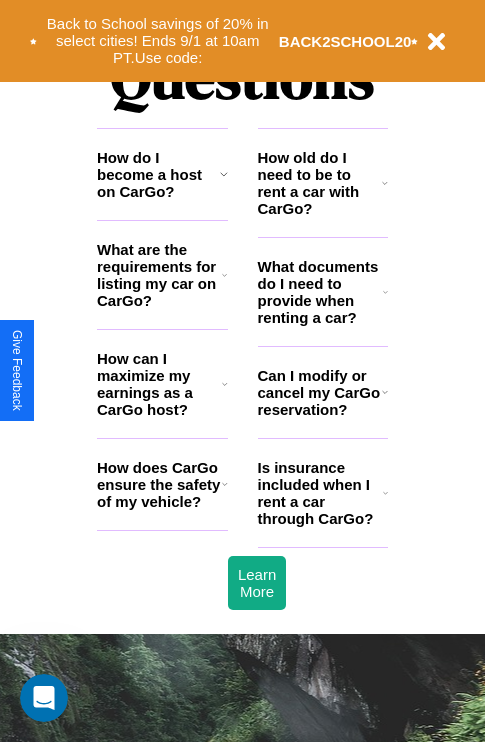 click on "How can I maximize my earnings as a CarGo host?" at bounding box center (159, 384) 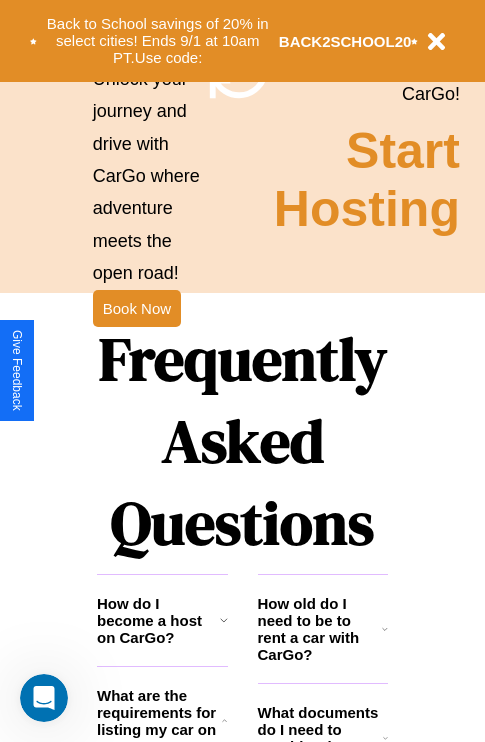 scroll, scrollTop: 1947, scrollLeft: 0, axis: vertical 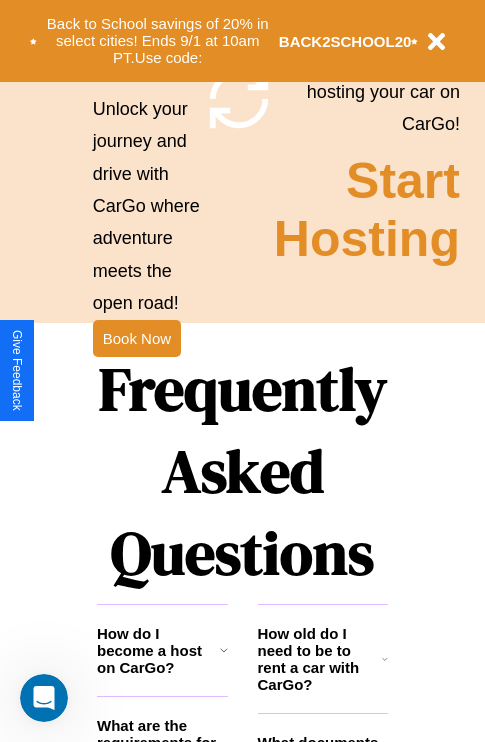 click on "Frequently Asked Questions" at bounding box center (242, 471) 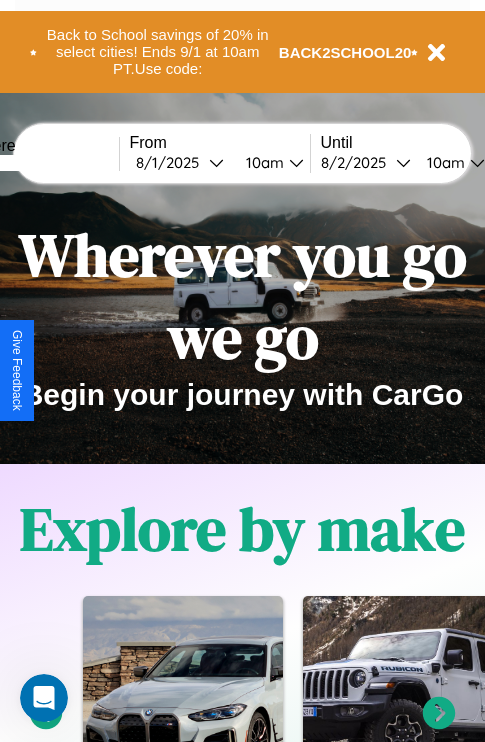 scroll, scrollTop: 0, scrollLeft: 0, axis: both 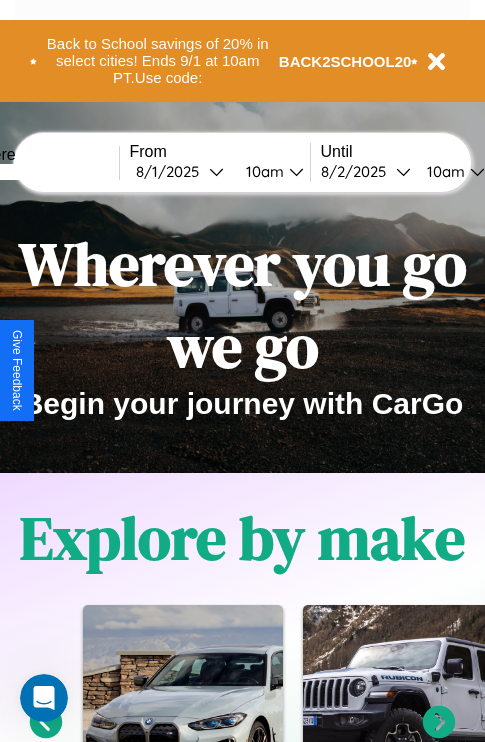 click at bounding box center [44, 172] 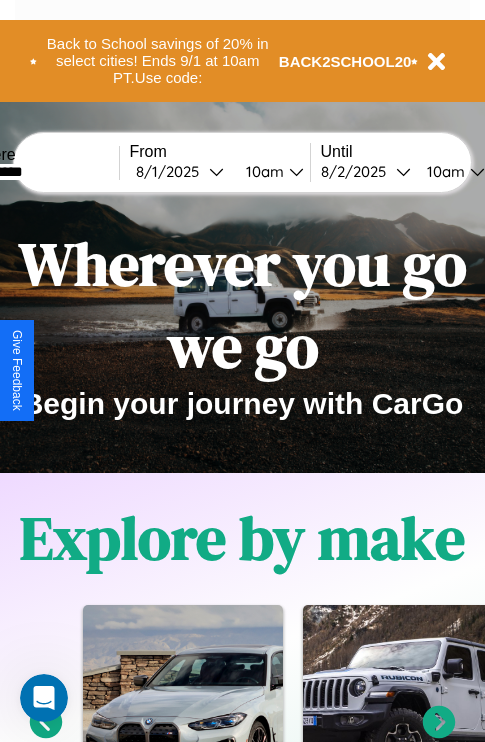 type on "*********" 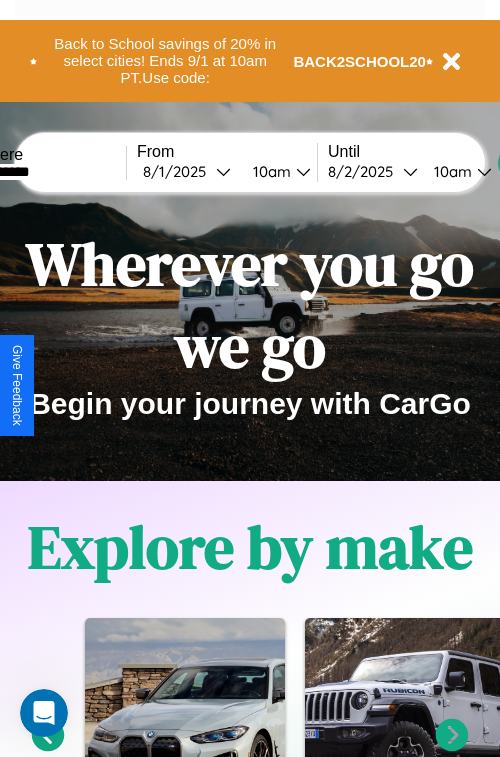 select on "*" 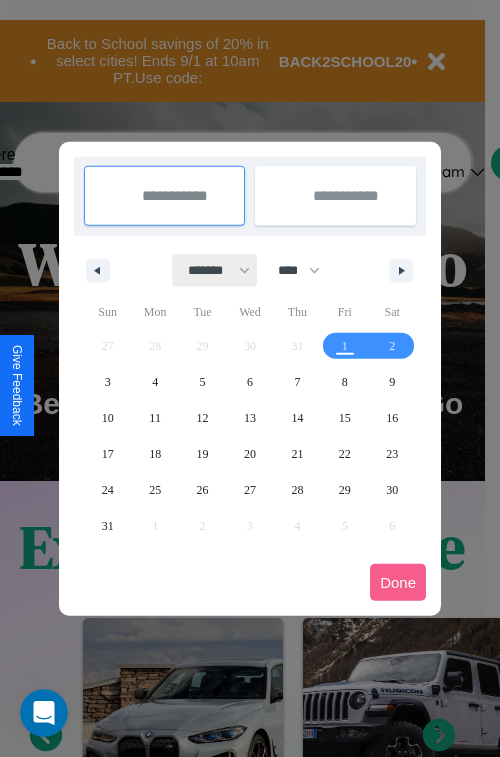 click on "******* ******** ***** ***** *** **** **** ****** ********* ******* ******** ********" at bounding box center [215, 270] 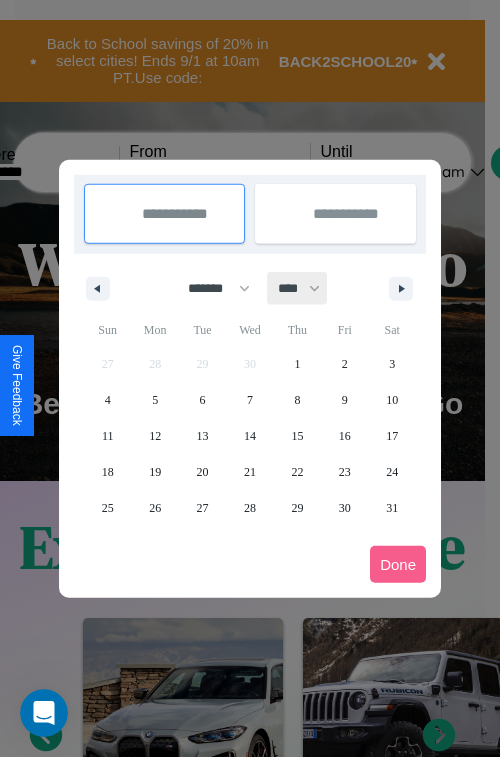 click on "**** **** **** **** **** **** **** **** **** **** **** **** **** **** **** **** **** **** **** **** **** **** **** **** **** **** **** **** **** **** **** **** **** **** **** **** **** **** **** **** **** **** **** **** **** **** **** **** **** **** **** **** **** **** **** **** **** **** **** **** **** **** **** **** **** **** **** **** **** **** **** **** **** **** **** **** **** **** **** **** **** **** **** **** **** **** **** **** **** **** **** **** **** **** **** **** **** **** **** **** **** **** **** **** **** **** **** **** **** **** **** **** **** **** **** **** **** **** **** **** ****" at bounding box center [298, 288] 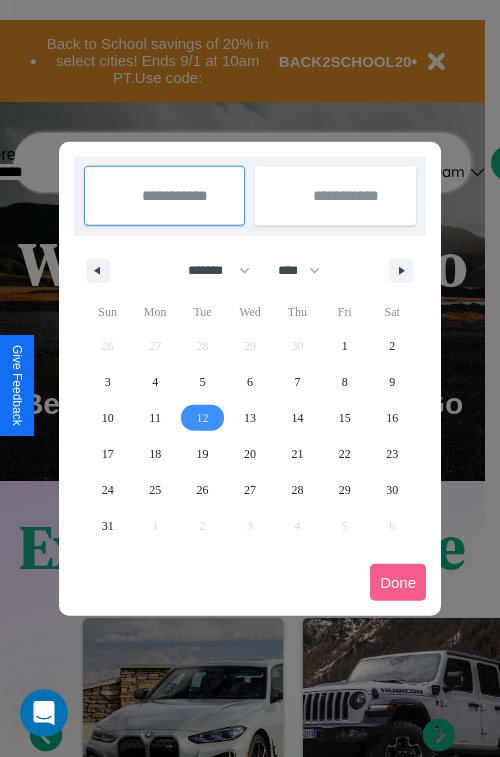 click on "12" at bounding box center [203, 418] 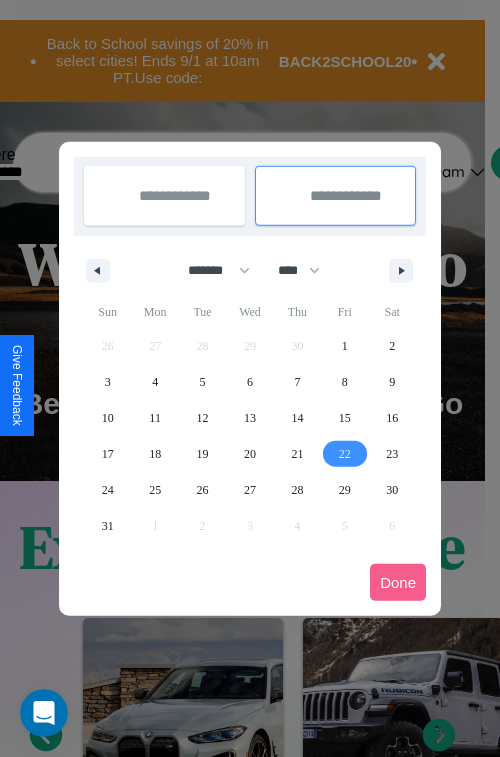 click on "22" at bounding box center [345, 454] 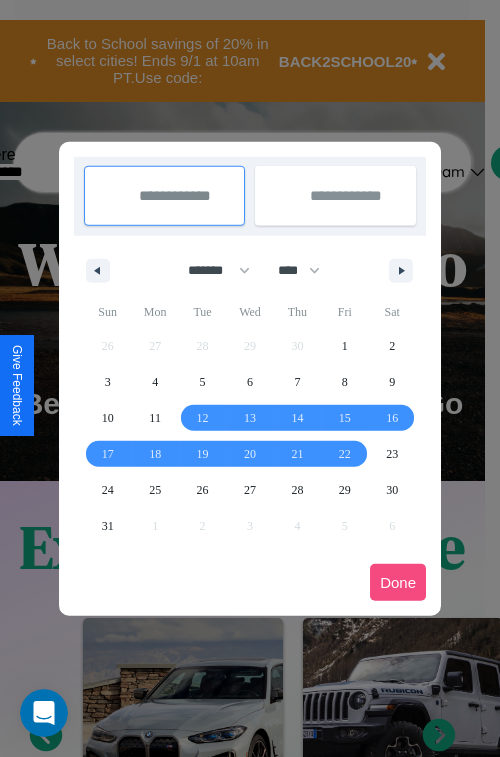 click on "Done" at bounding box center [398, 582] 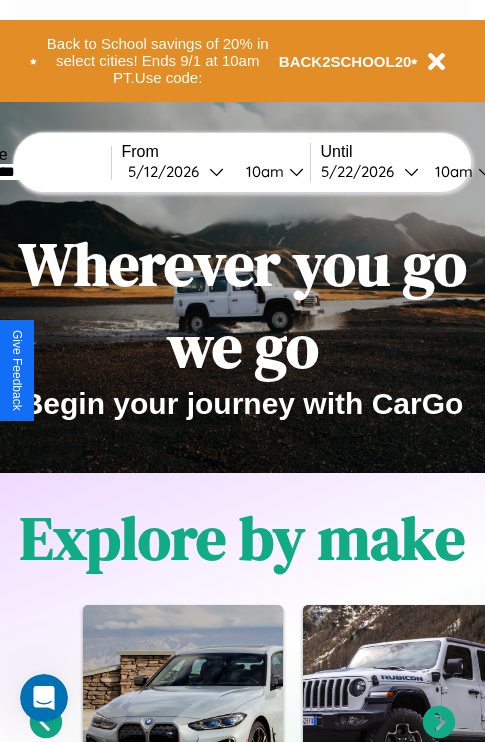 scroll, scrollTop: 0, scrollLeft: 75, axis: horizontal 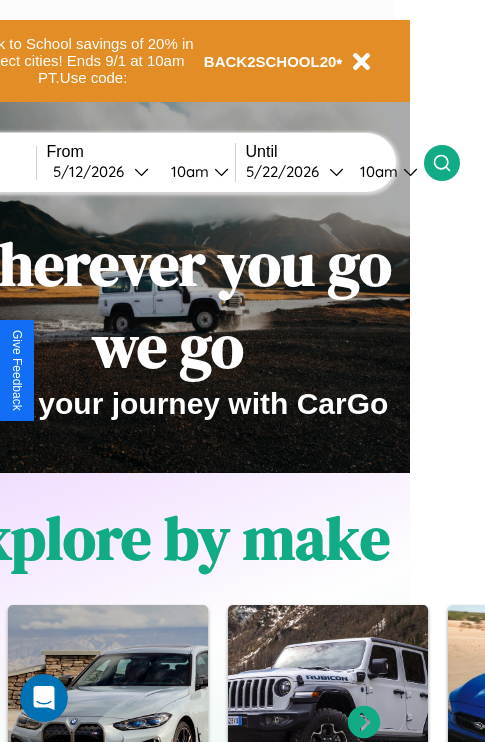 click 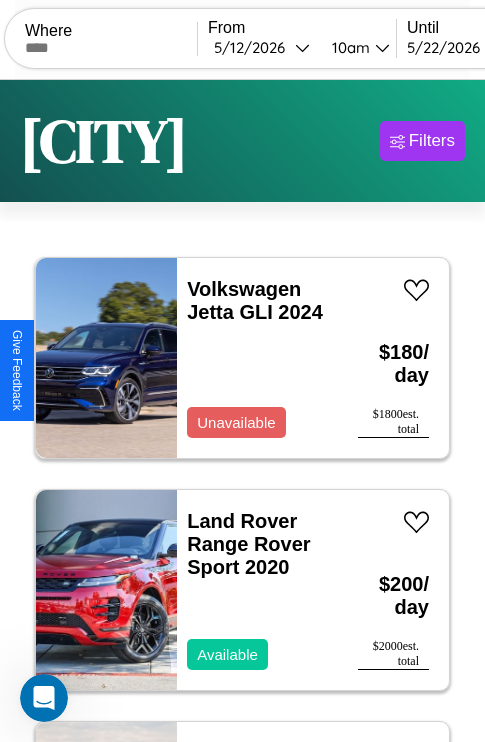 scroll, scrollTop: 95, scrollLeft: 0, axis: vertical 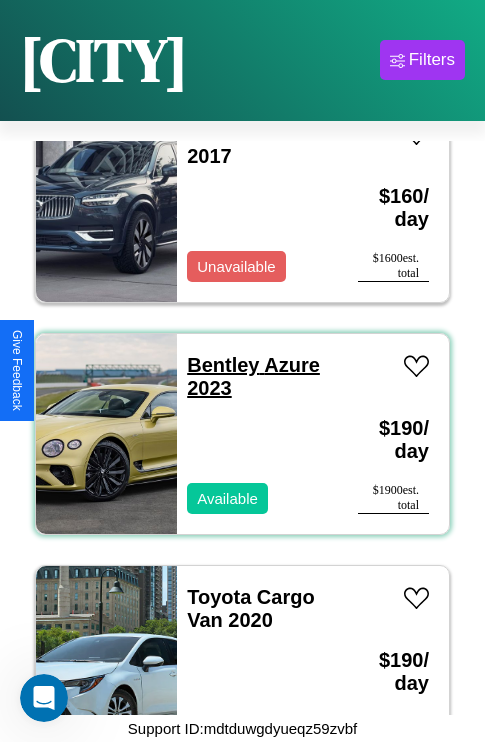 click on "Bentley   Azure   2023" at bounding box center [253, 376] 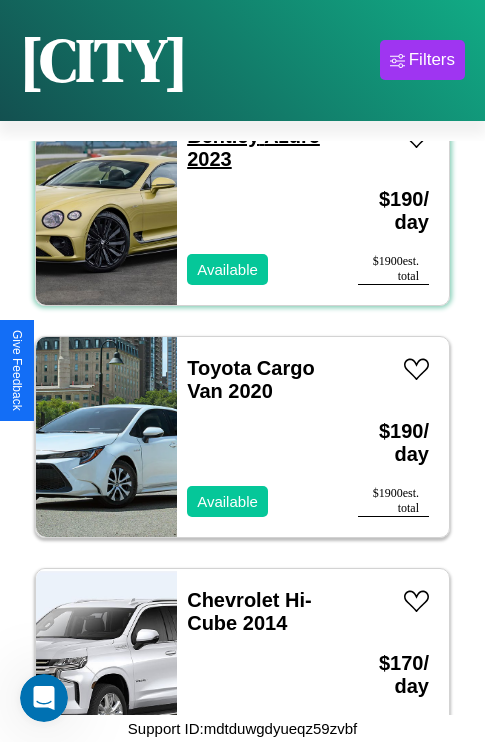 scroll, scrollTop: 17011, scrollLeft: 0, axis: vertical 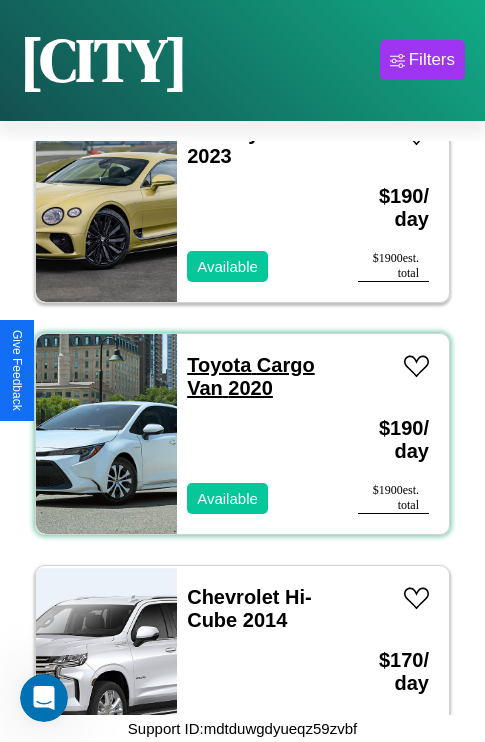 click on "Toyota   Cargo Van   2020" at bounding box center [250, 376] 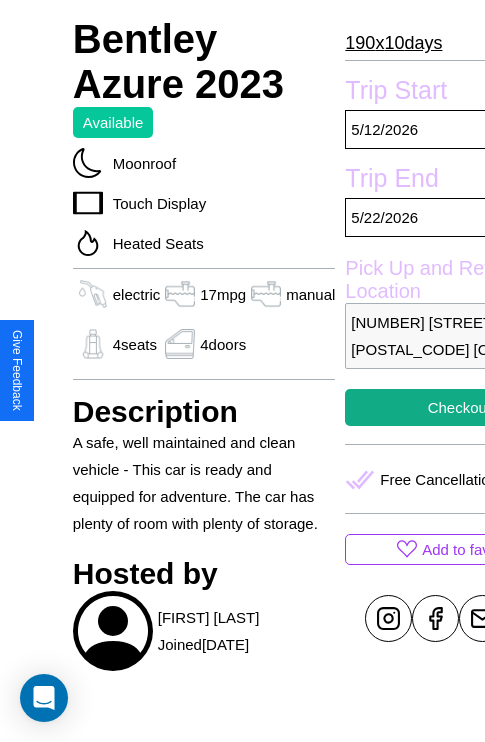 scroll, scrollTop: 747, scrollLeft: 0, axis: vertical 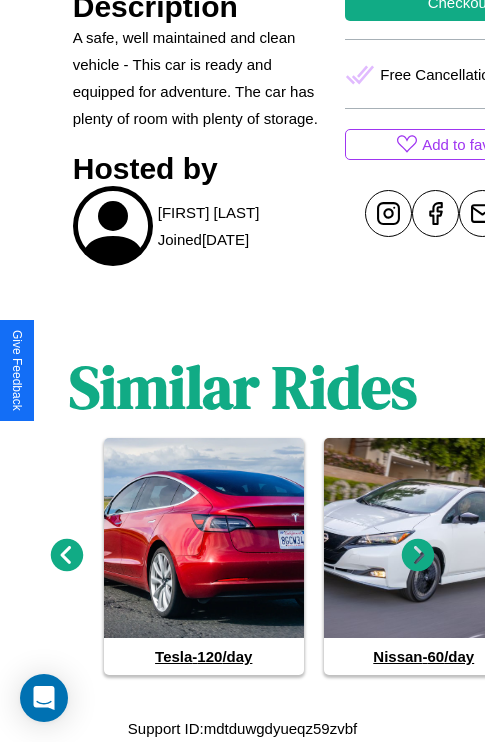 click 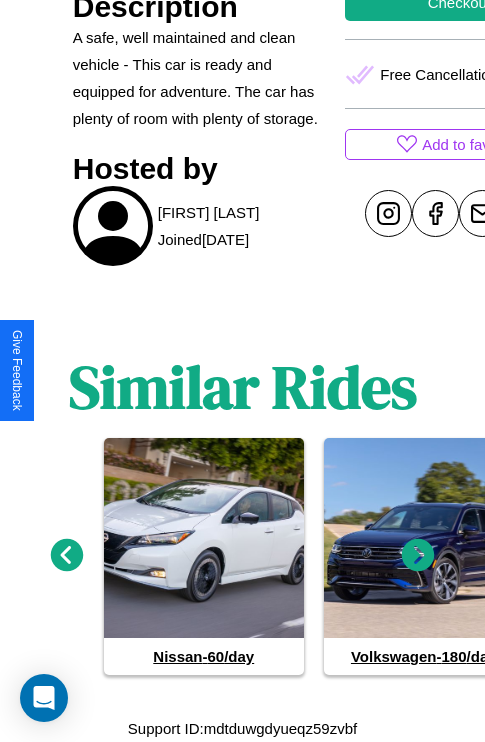 click 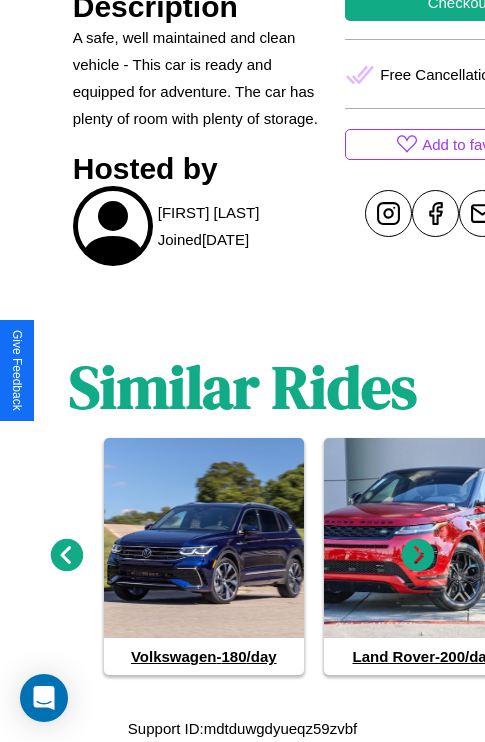 click 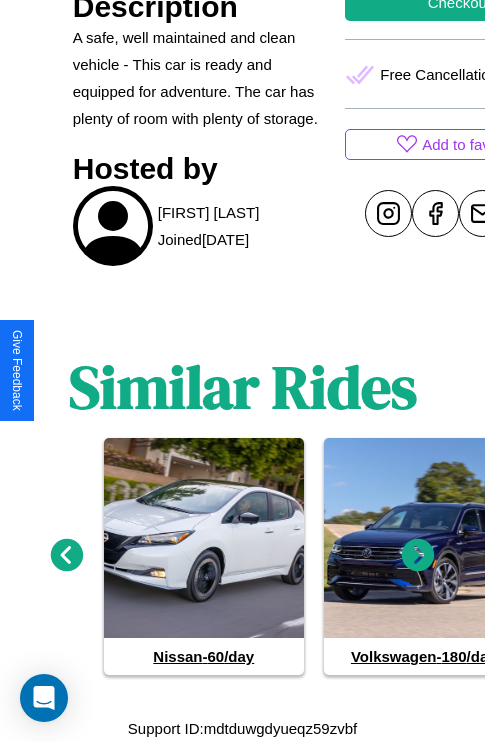 click 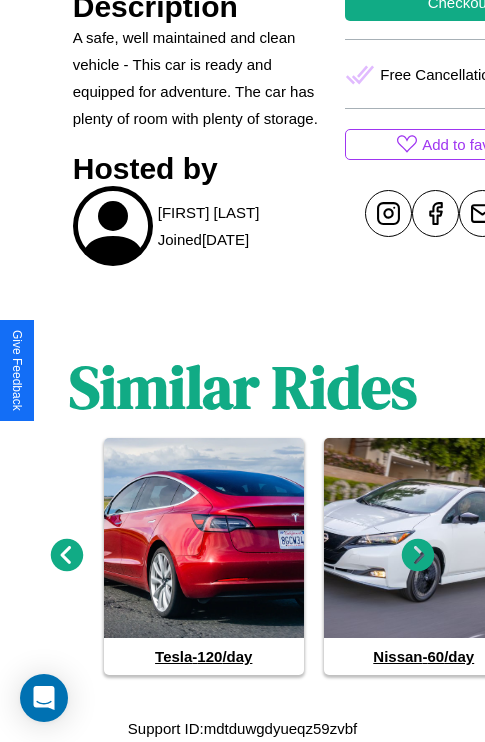 click 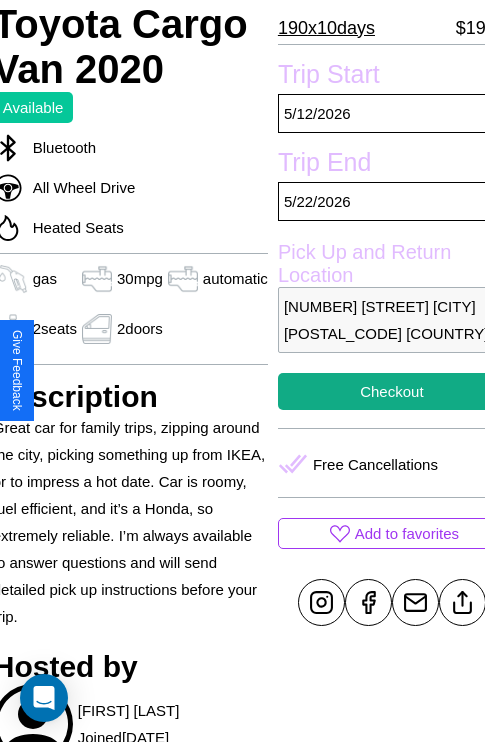 scroll, scrollTop: 408, scrollLeft: 84, axis: both 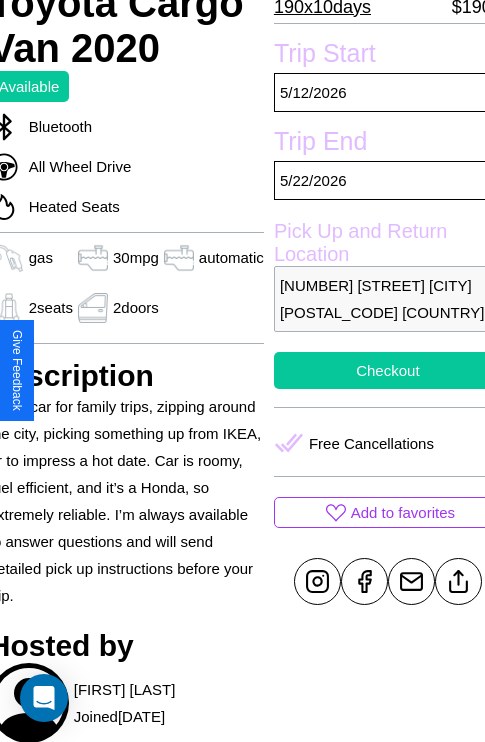 click on "Checkout" at bounding box center [388, 370] 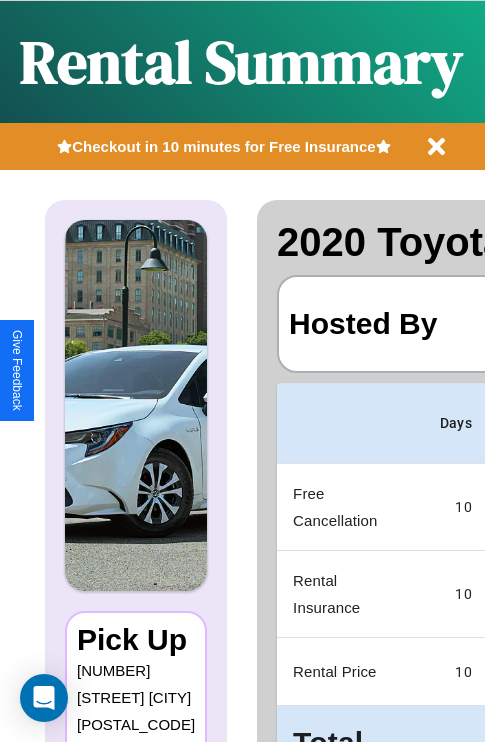 scroll, scrollTop: 0, scrollLeft: 378, axis: horizontal 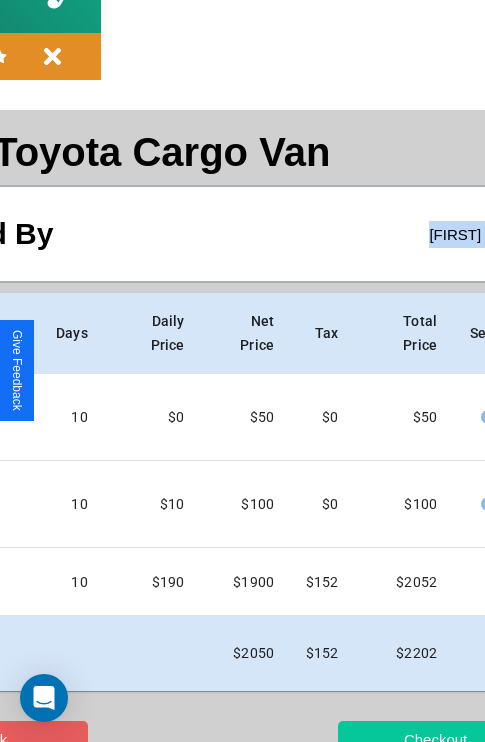 click on "Checkout" at bounding box center (435, 739) 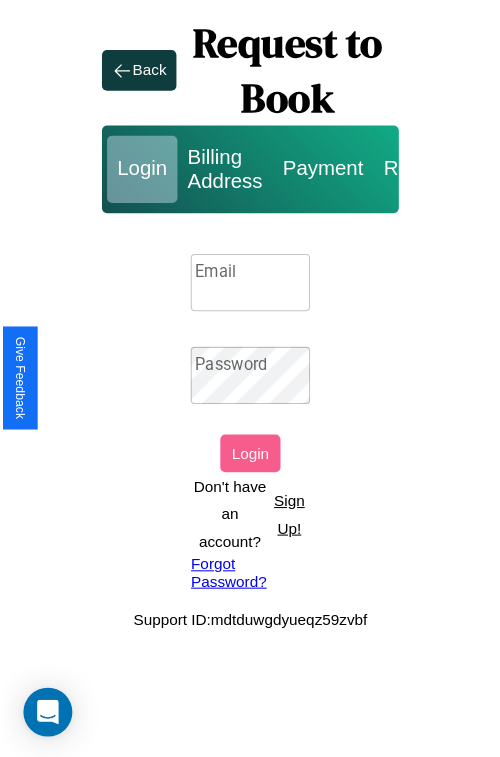 scroll, scrollTop: 0, scrollLeft: 0, axis: both 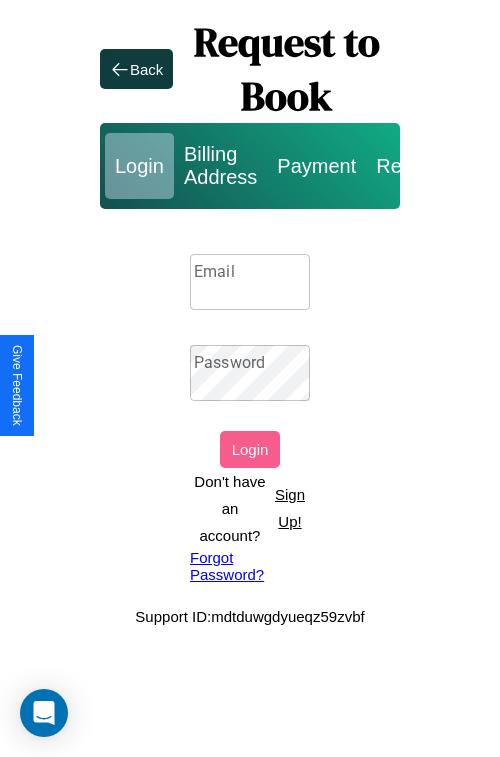 click on "Sign Up!" at bounding box center (290, 508) 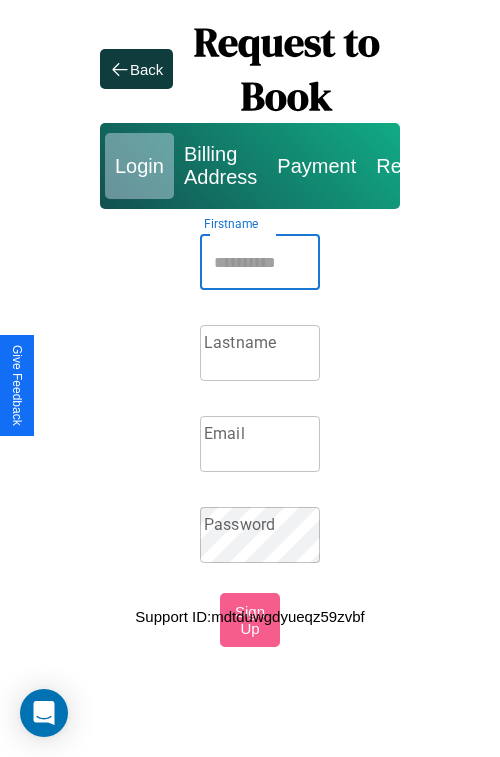 click on "Firstname" at bounding box center (260, 262) 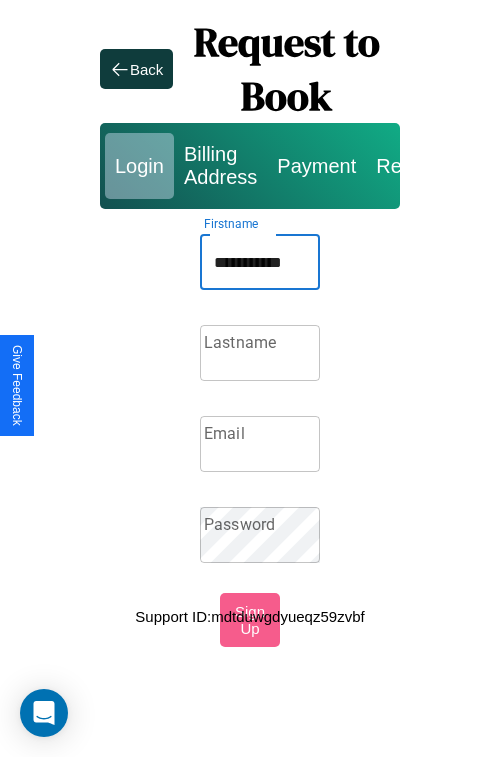 type on "**********" 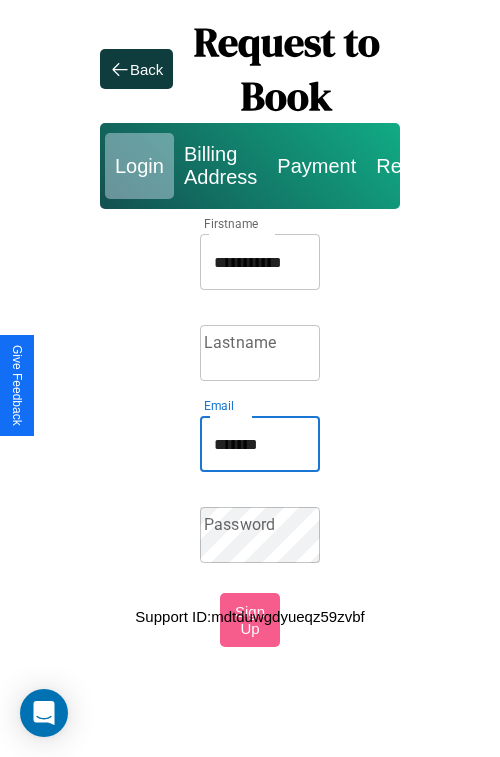 type on "********" 